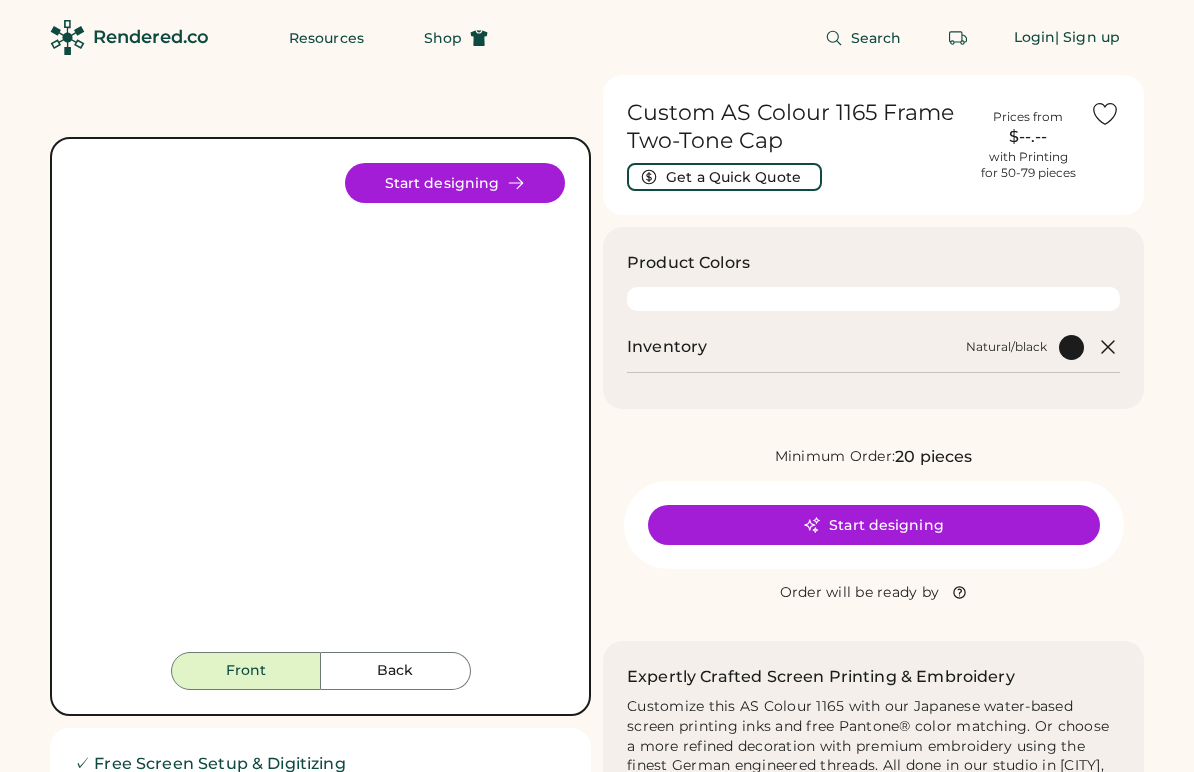 scroll, scrollTop: 0, scrollLeft: 0, axis: both 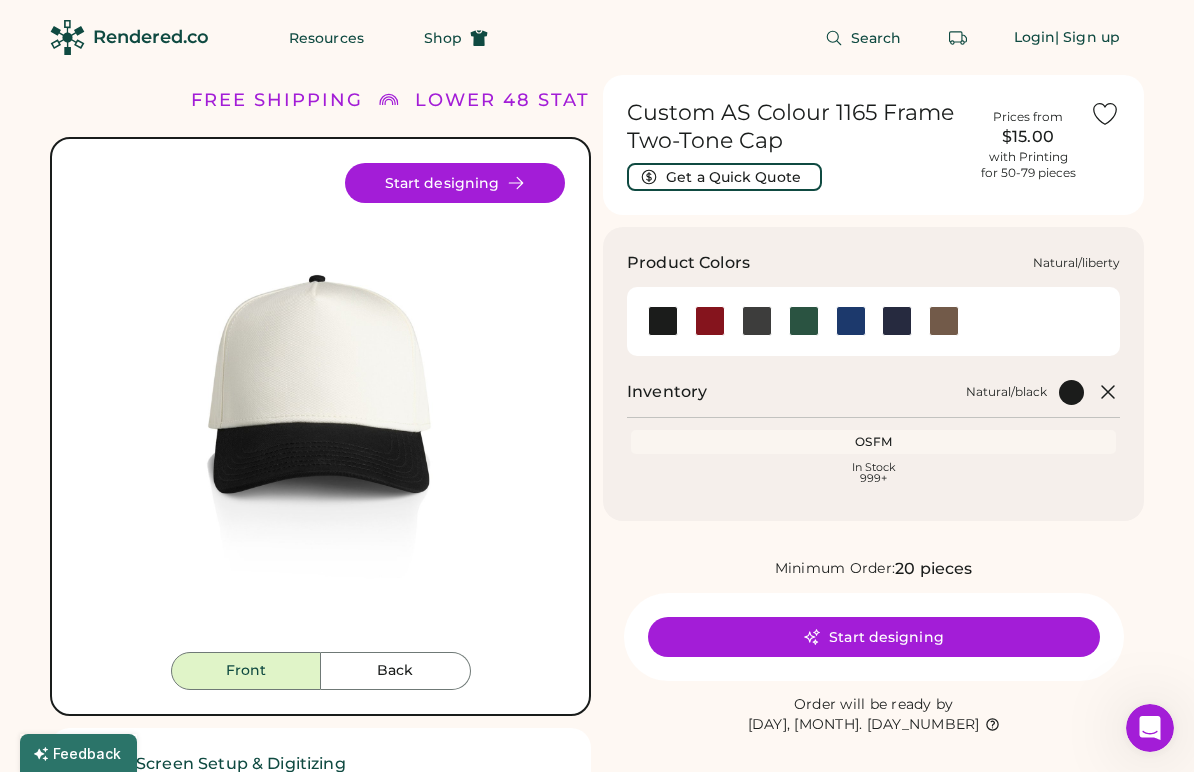 click at bounding box center [851, 321] 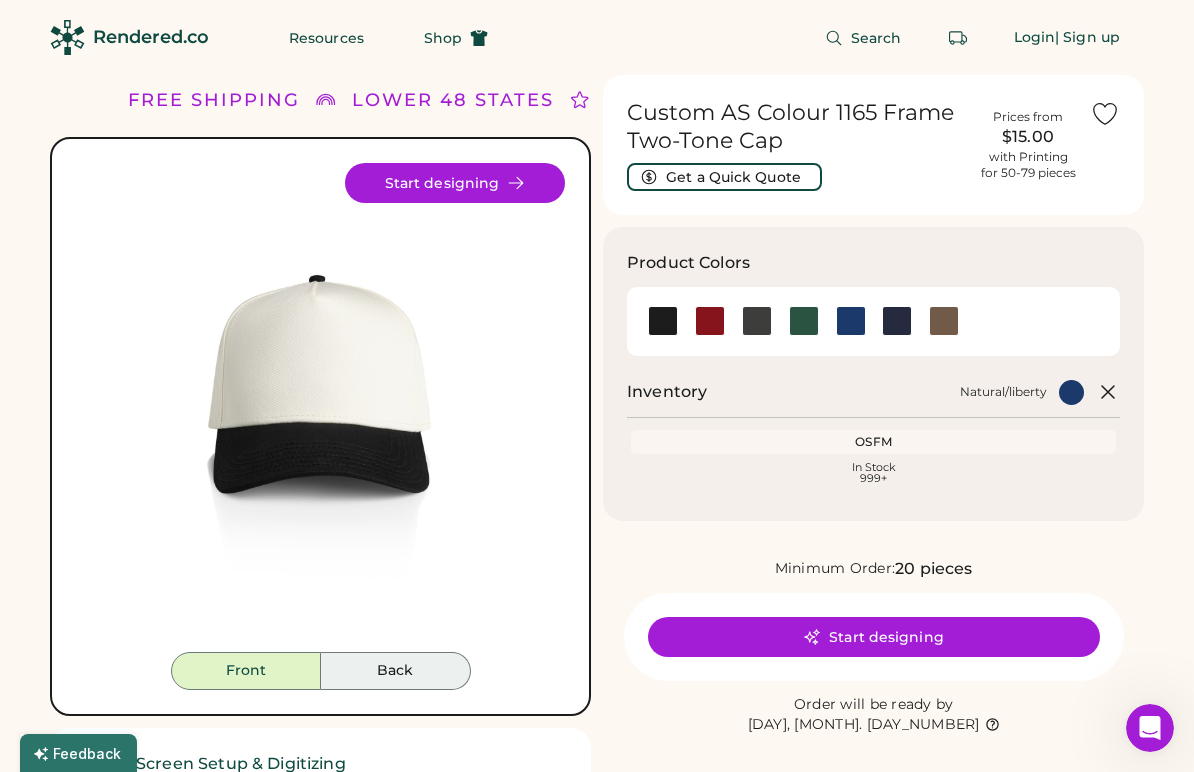 click on "••••" at bounding box center [396, 671] 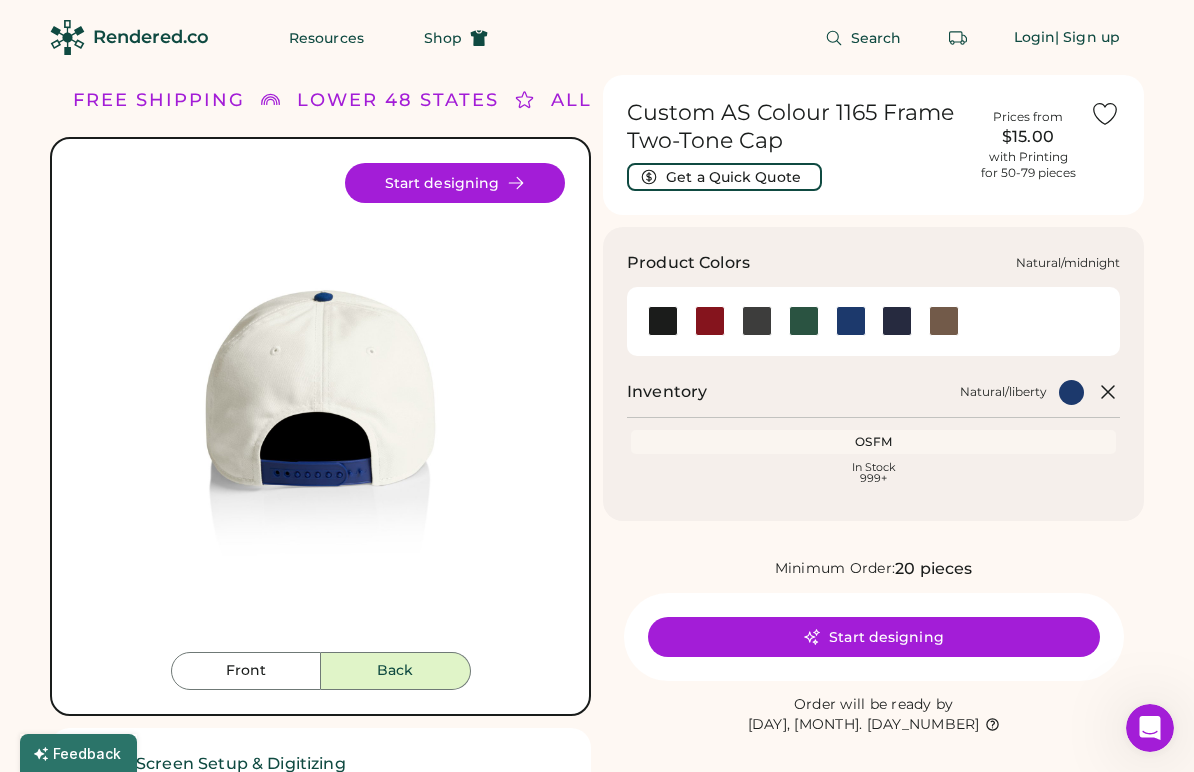 click at bounding box center (897, 321) 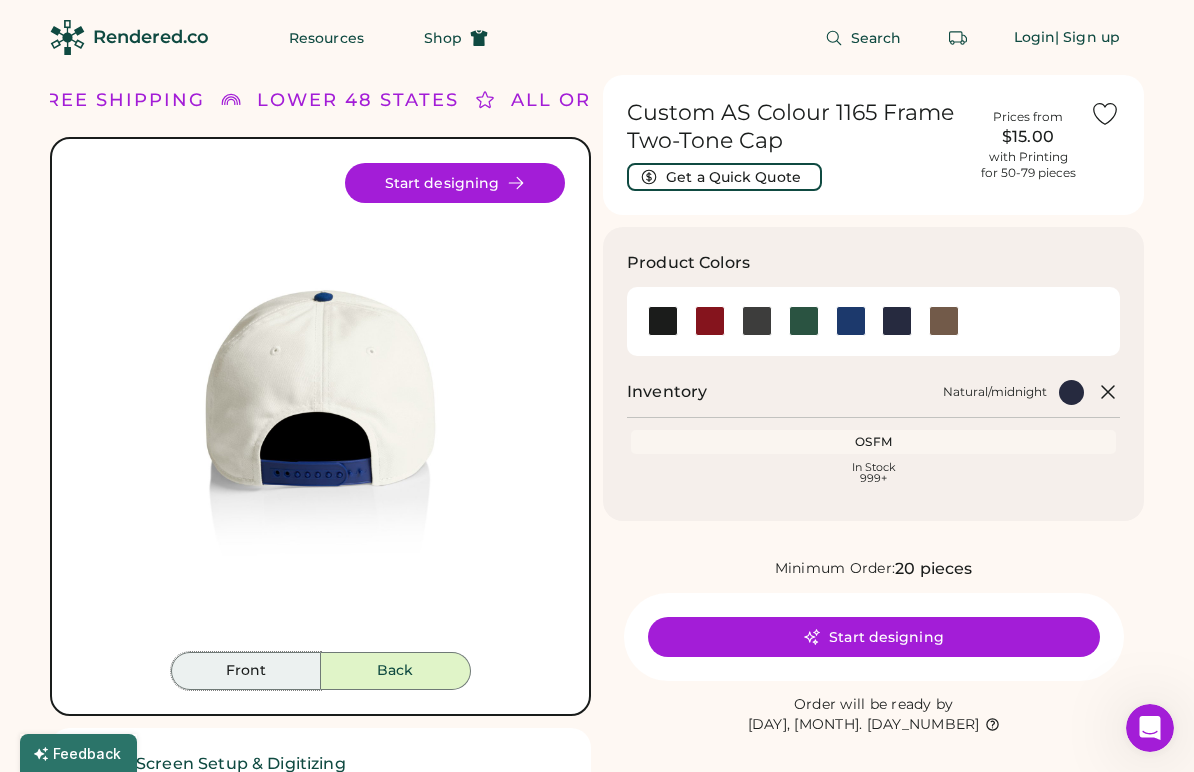 click on "•••••" at bounding box center (246, 671) 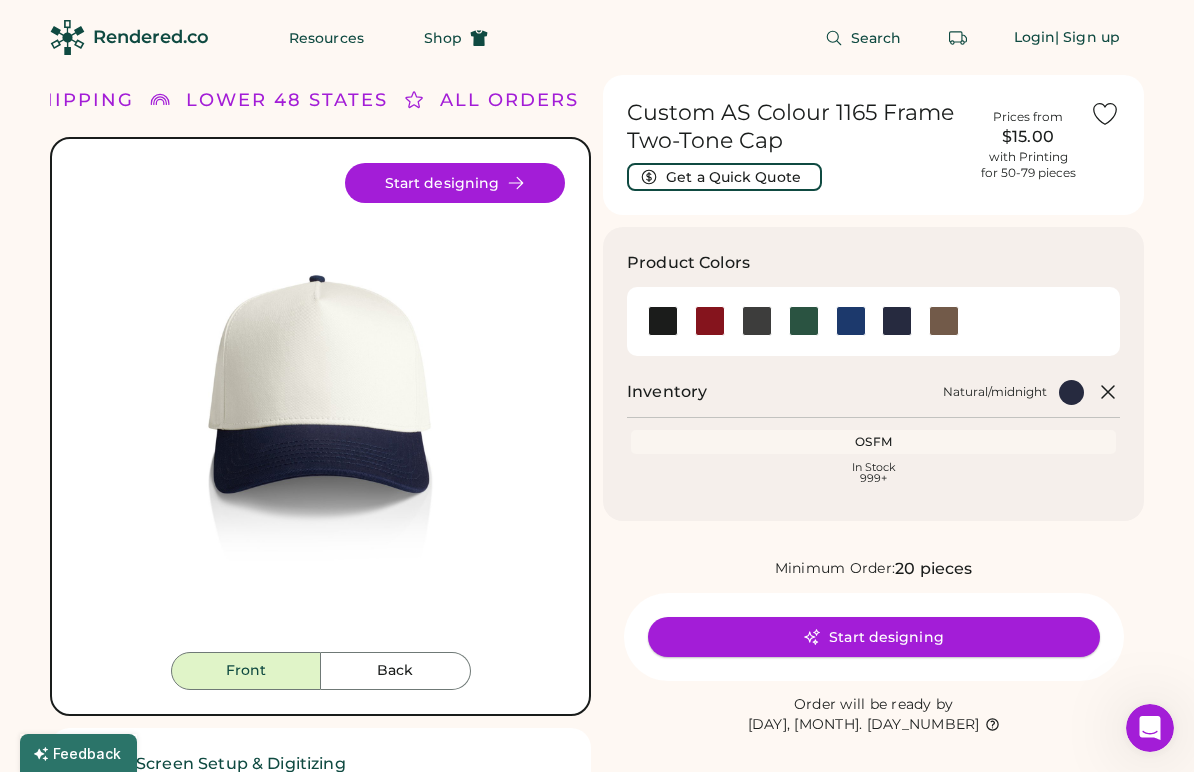 click on "Start designing" at bounding box center [874, 637] 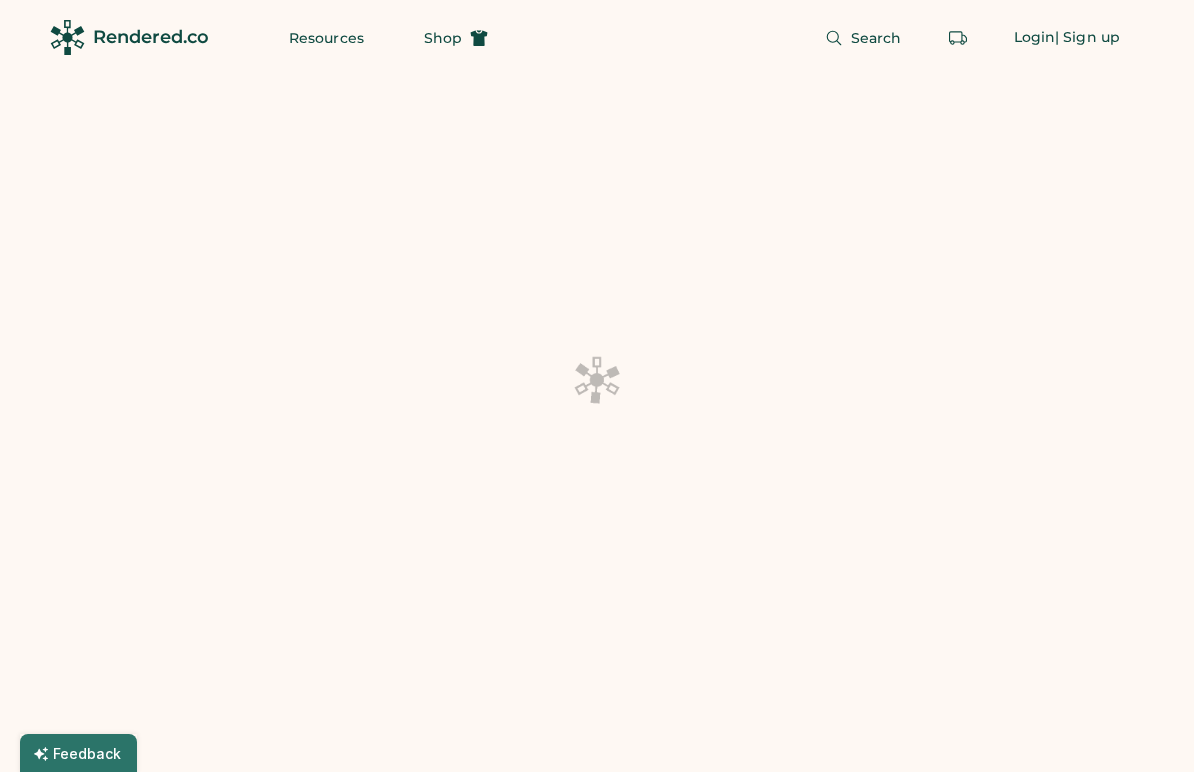 scroll, scrollTop: 0, scrollLeft: 0, axis: both 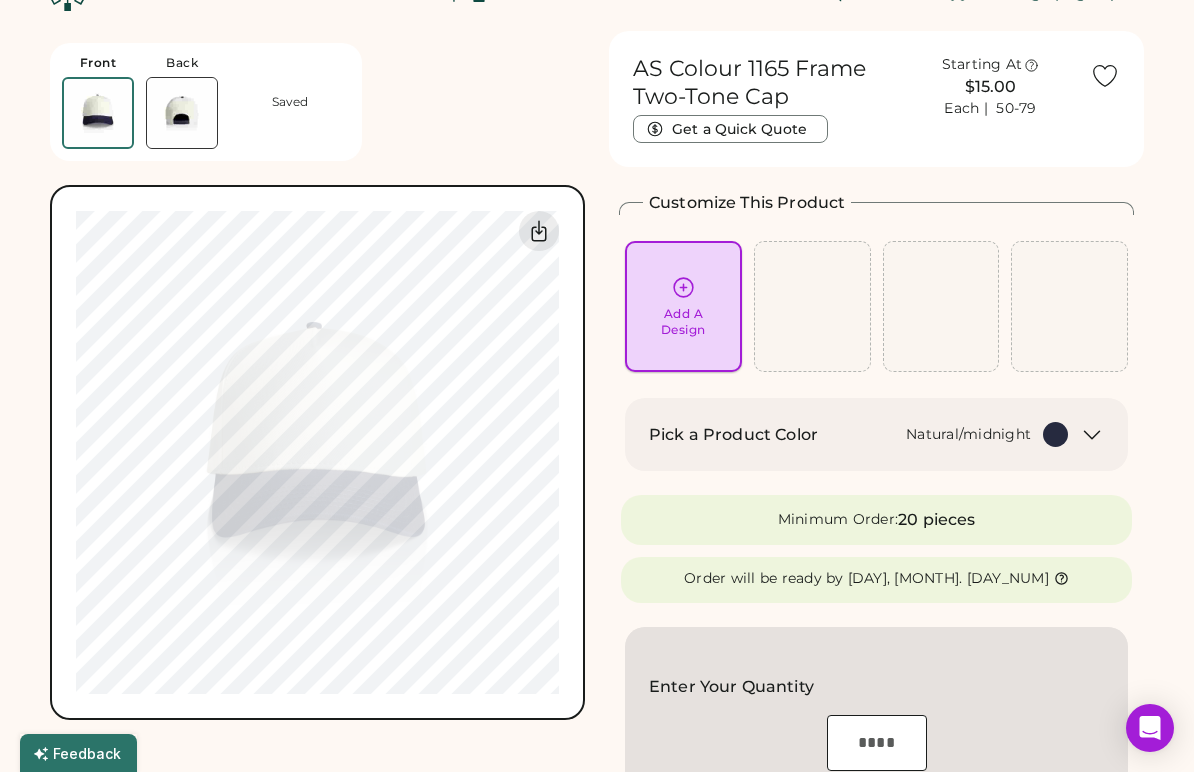 click on "Add A
Design" at bounding box center [683, 322] 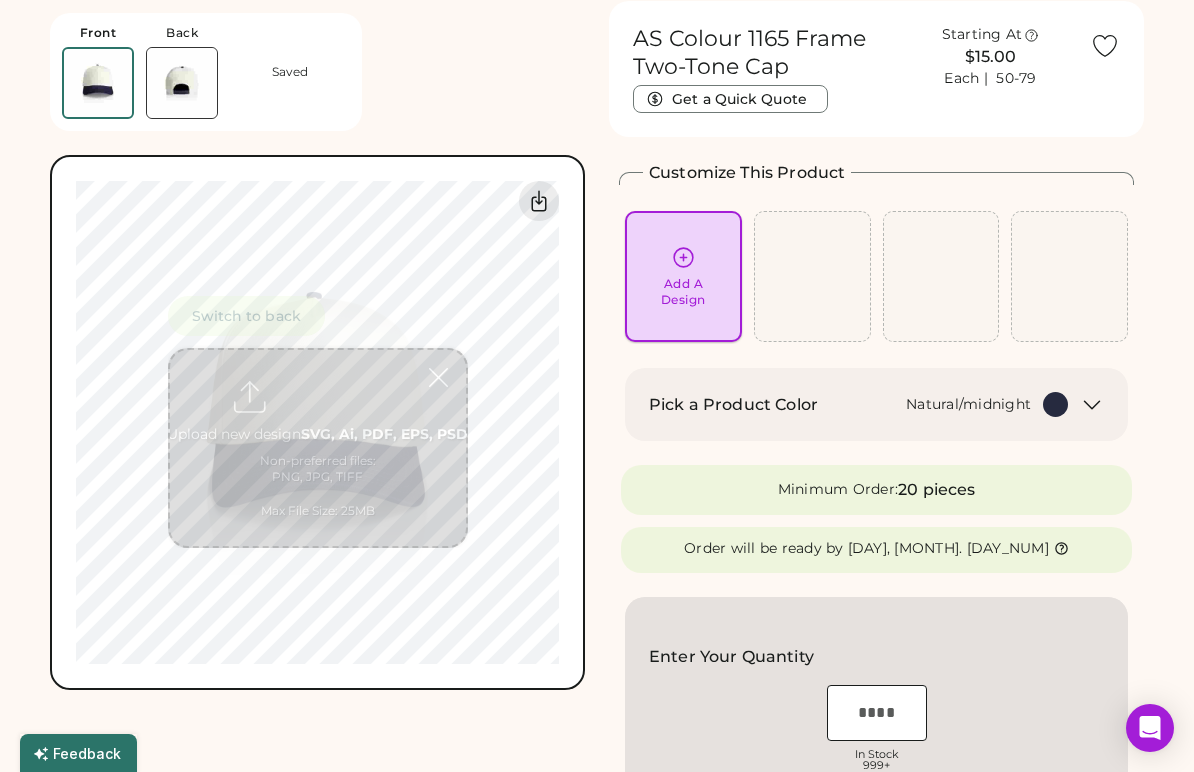 scroll, scrollTop: 75, scrollLeft: 0, axis: vertical 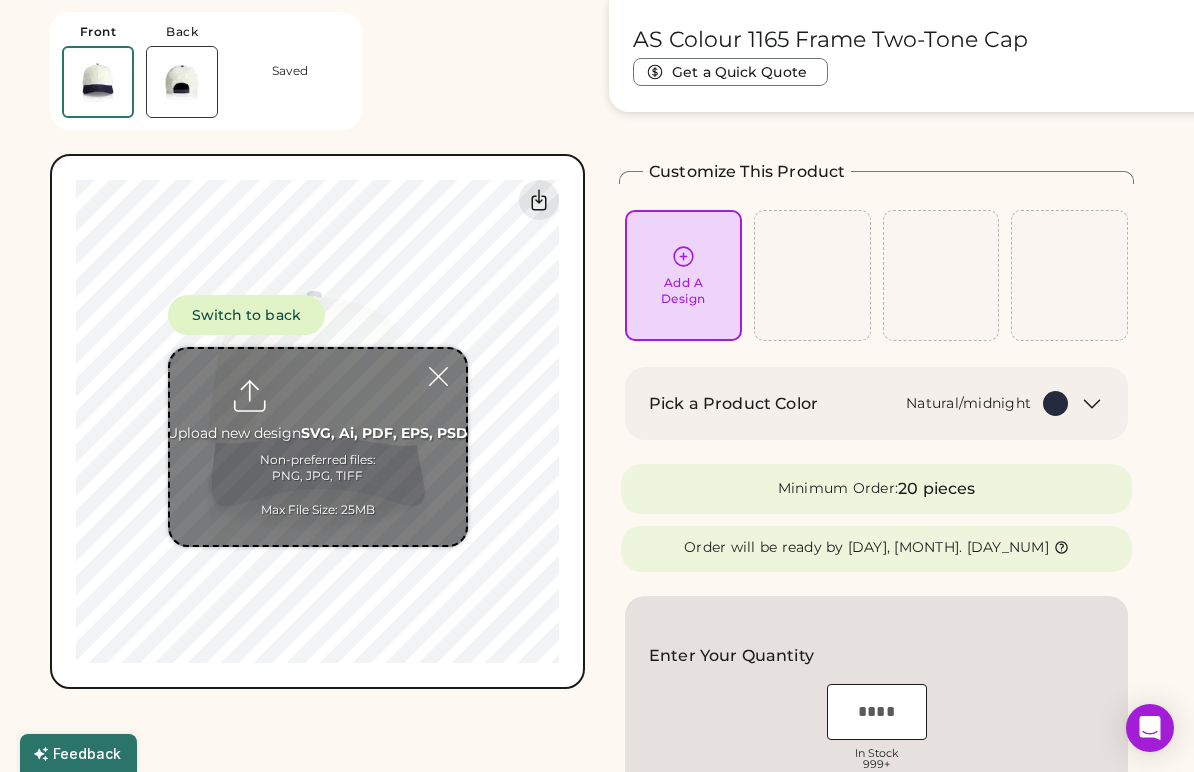 click at bounding box center (318, 447) 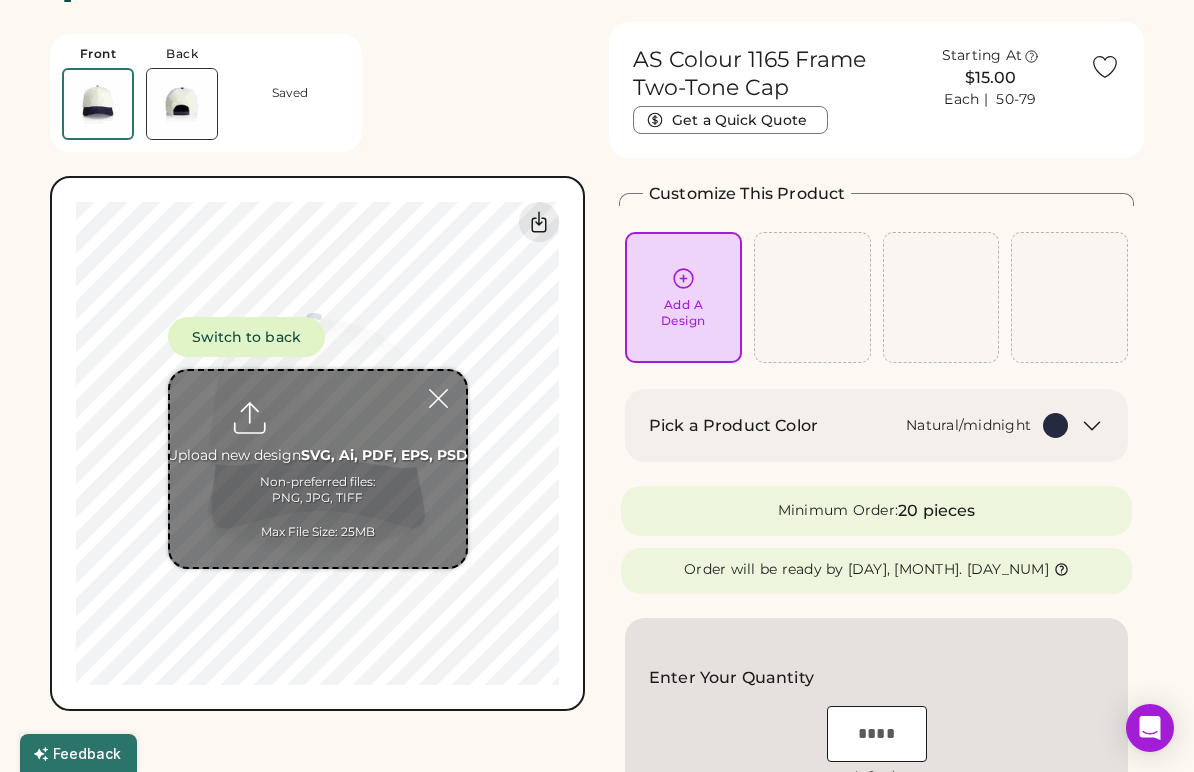 scroll, scrollTop: 54, scrollLeft: 0, axis: vertical 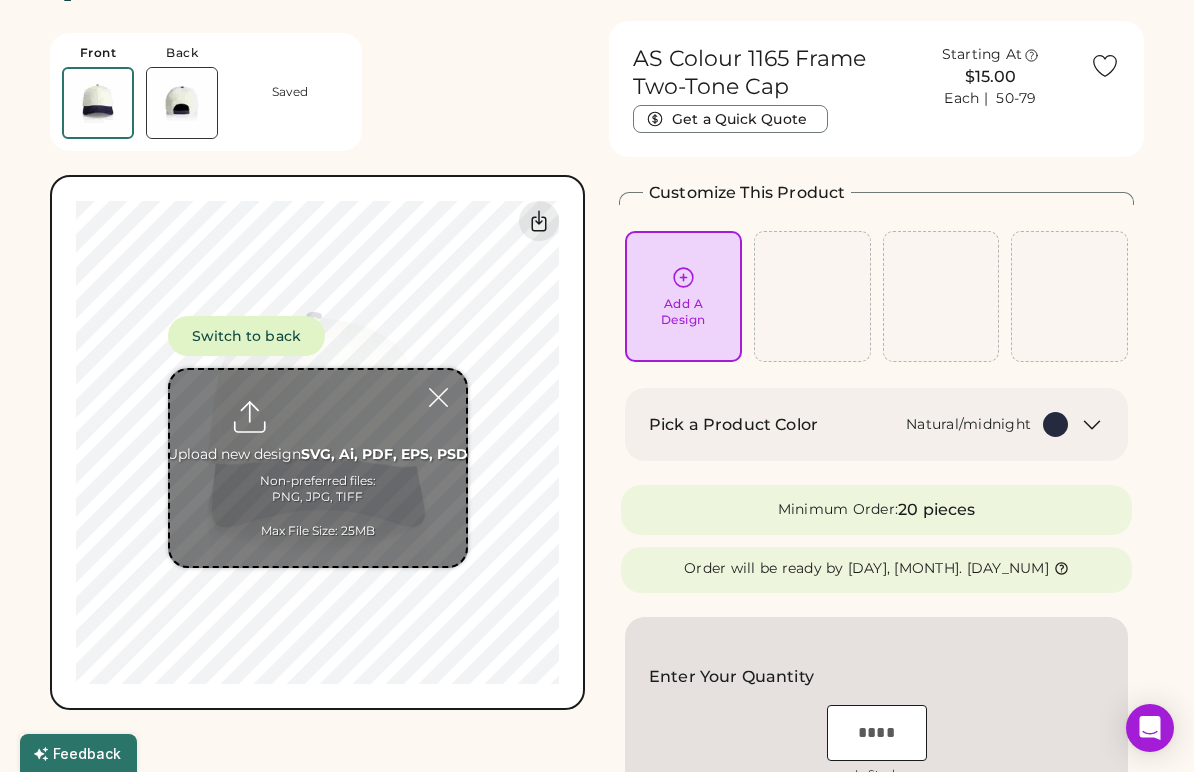 click at bounding box center (318, 468) 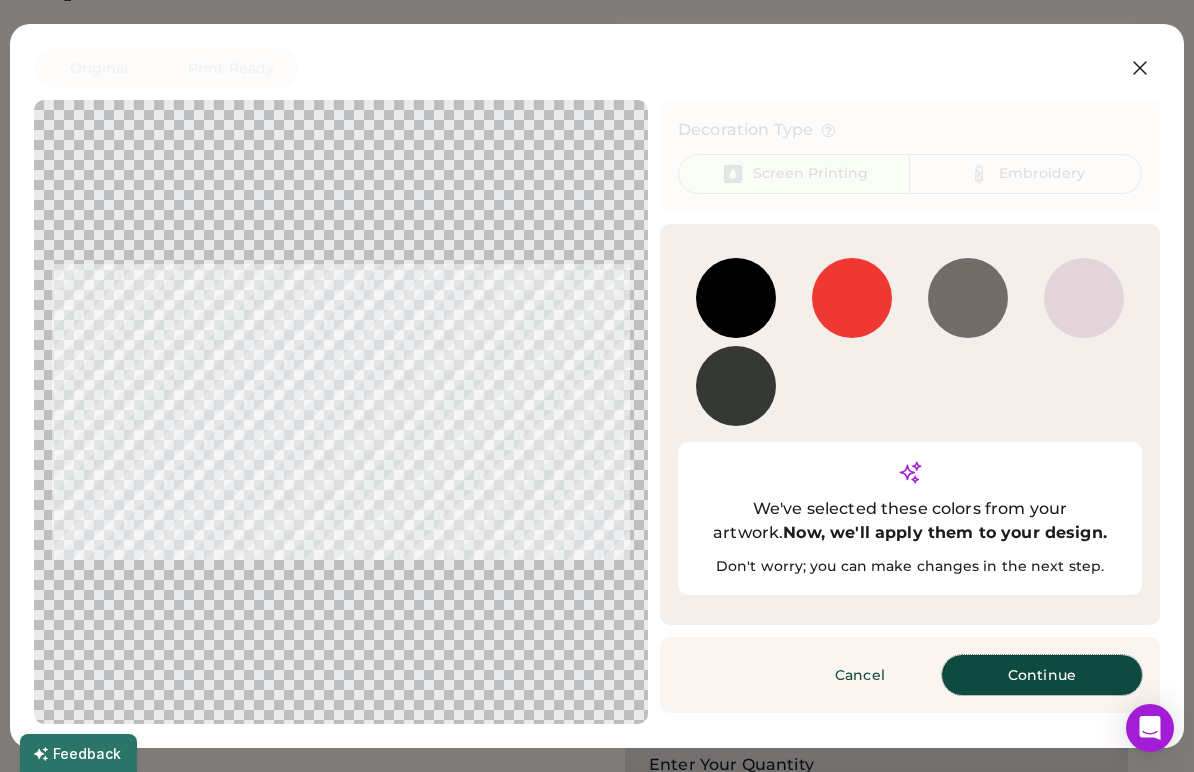 click on "Continue" at bounding box center (1042, 675) 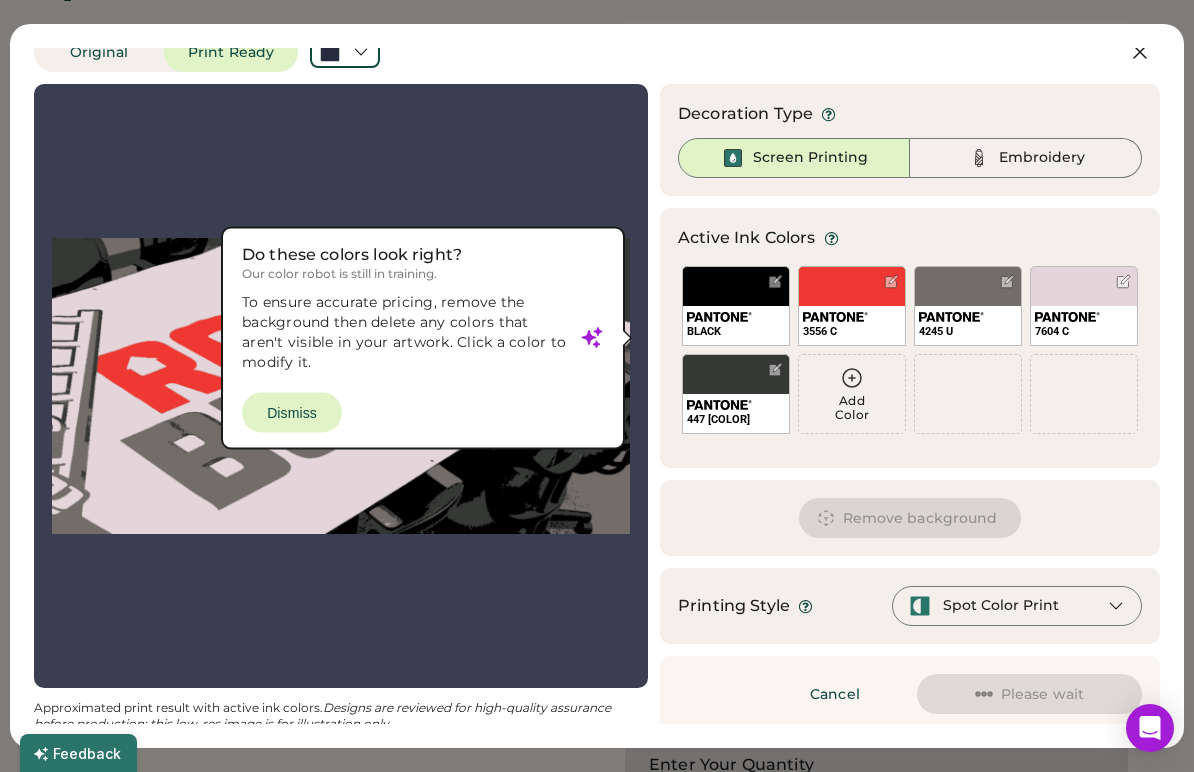 scroll, scrollTop: 14, scrollLeft: 0, axis: vertical 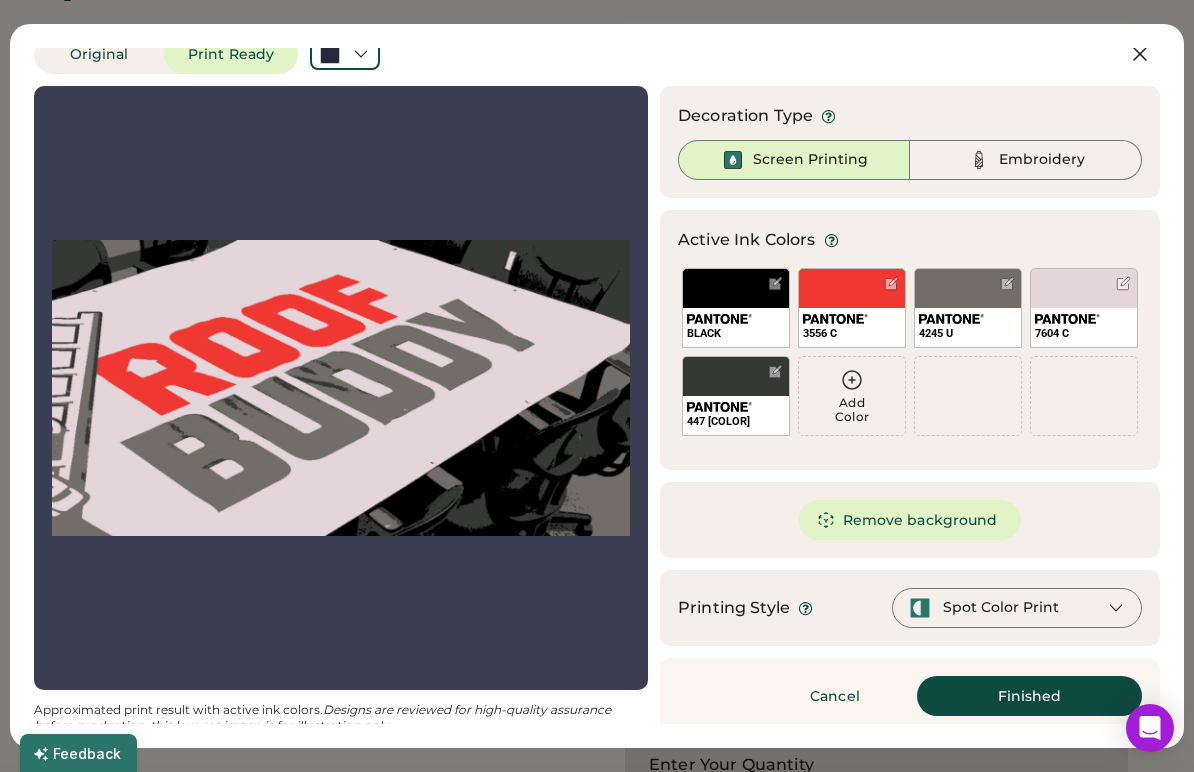 click at bounding box center [341, 388] 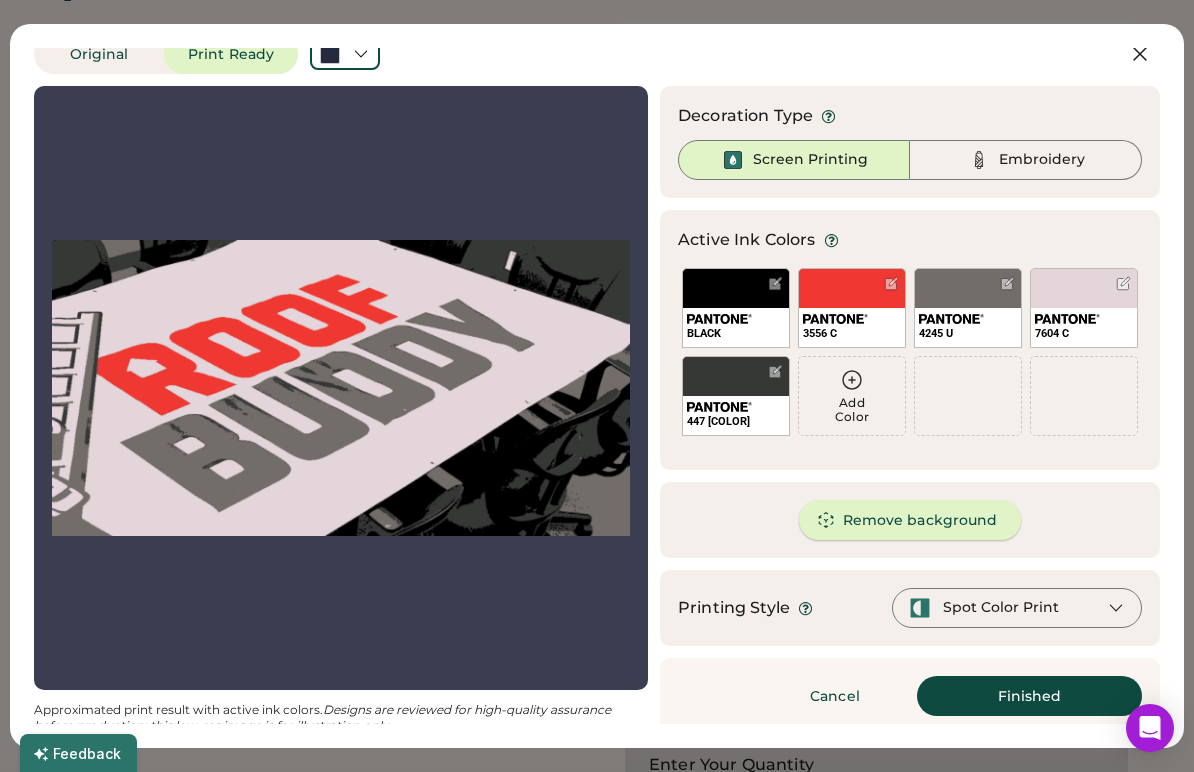 click on "Remove background" at bounding box center [910, 520] 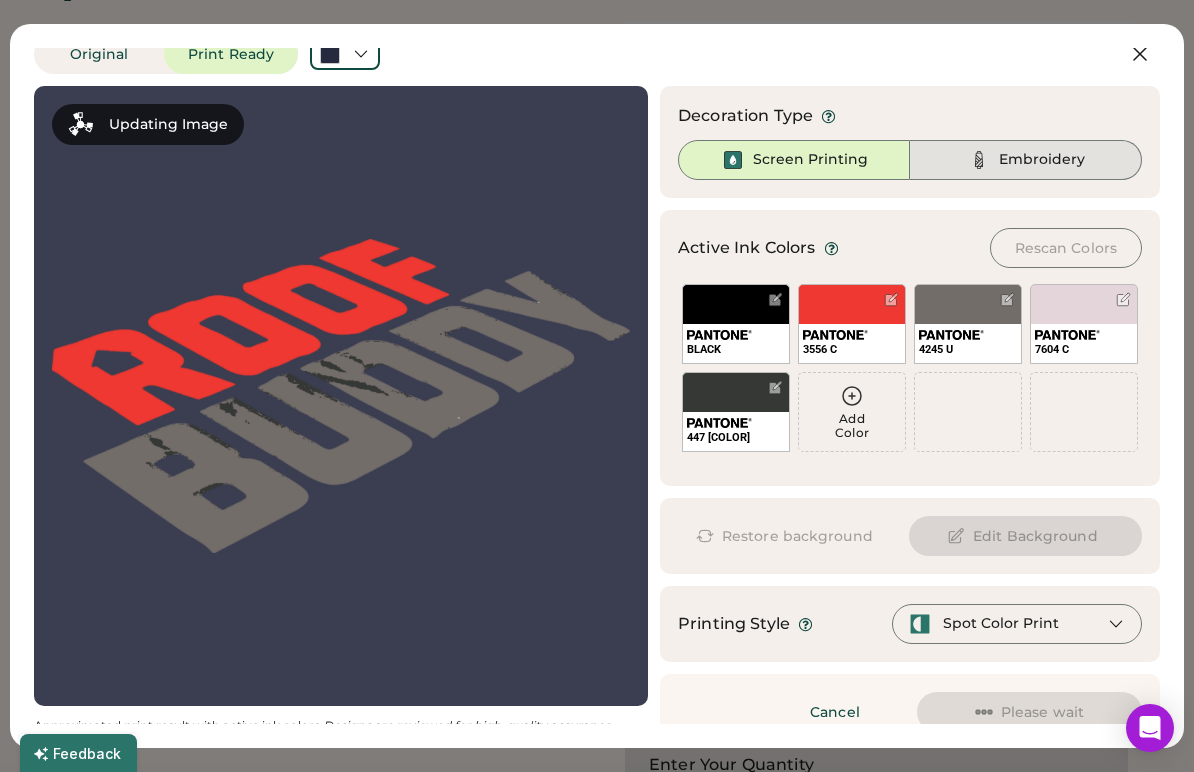 click on "Embroidery" at bounding box center [1042, 160] 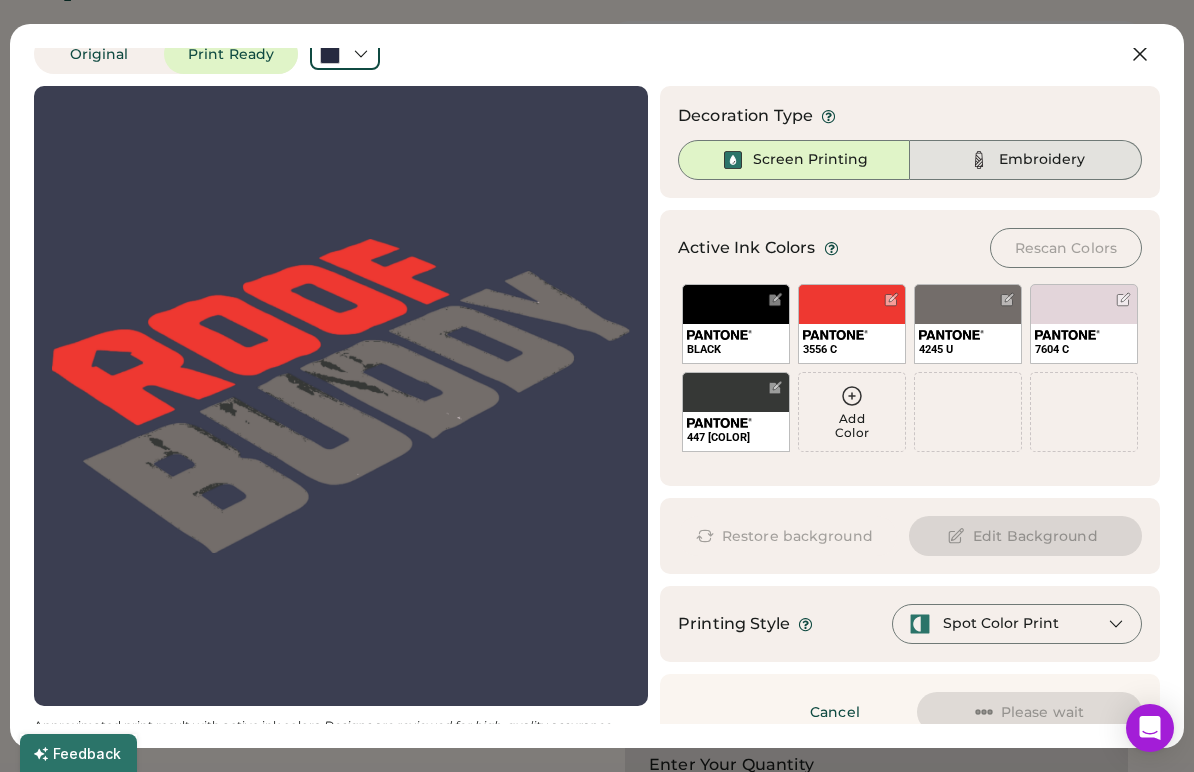 click on "Embroidery" at bounding box center (1042, 160) 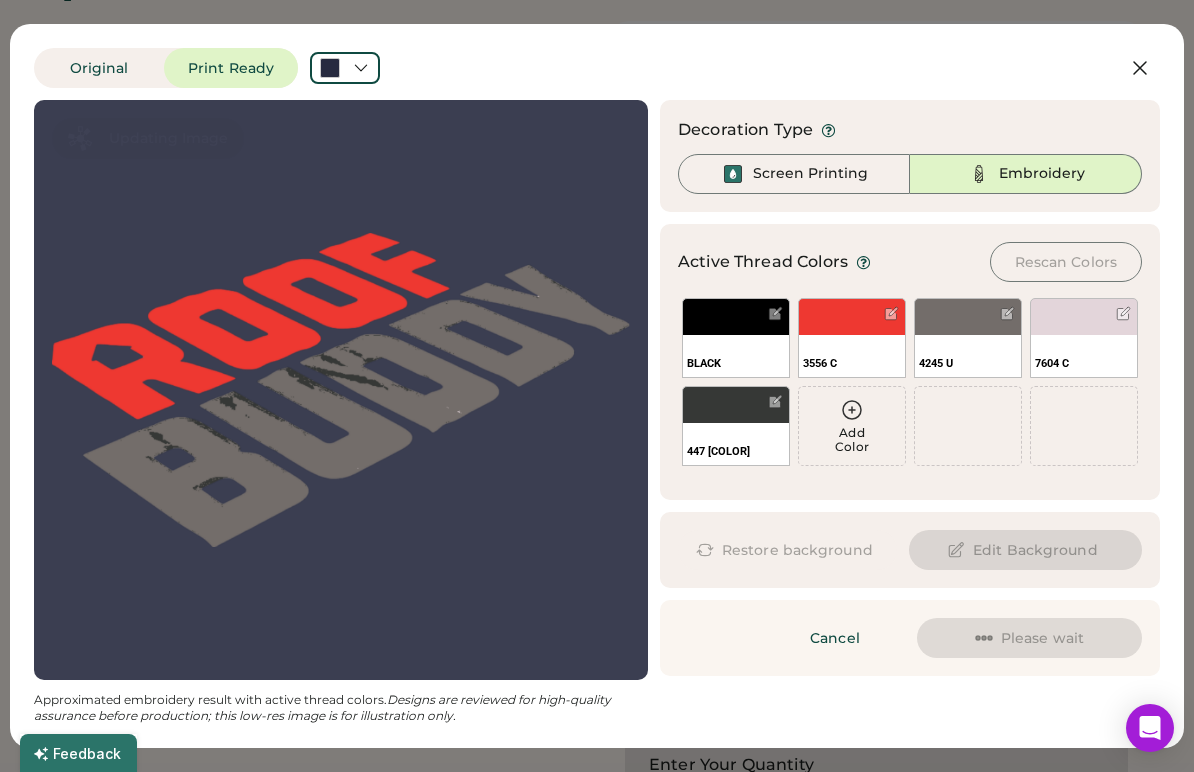 scroll, scrollTop: 0, scrollLeft: 0, axis: both 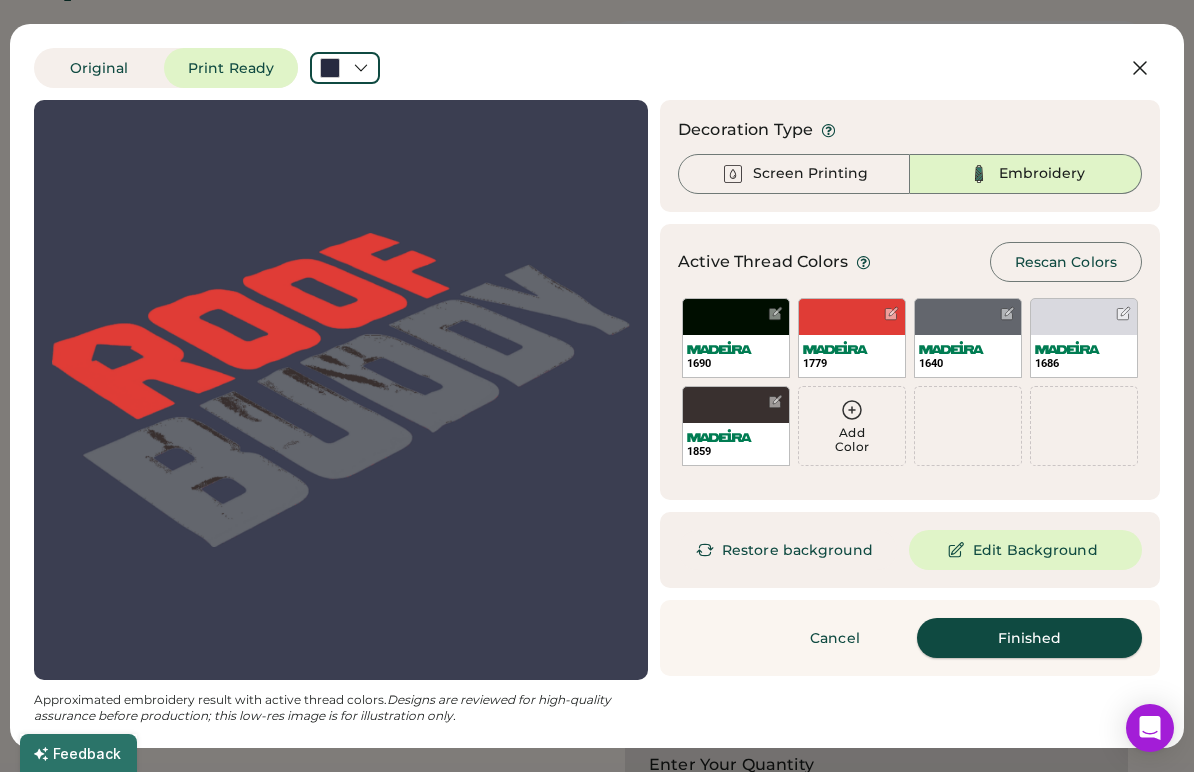 click on "Finished" at bounding box center (1029, 638) 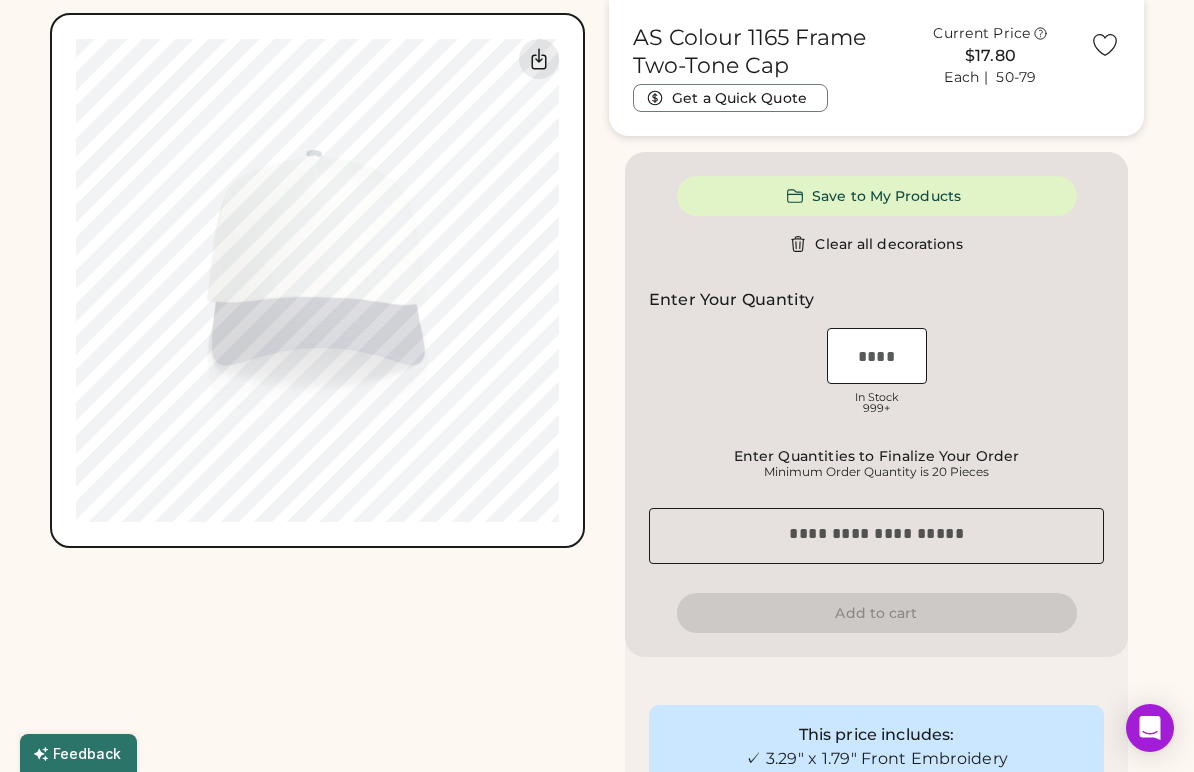 scroll, scrollTop: 1080, scrollLeft: 0, axis: vertical 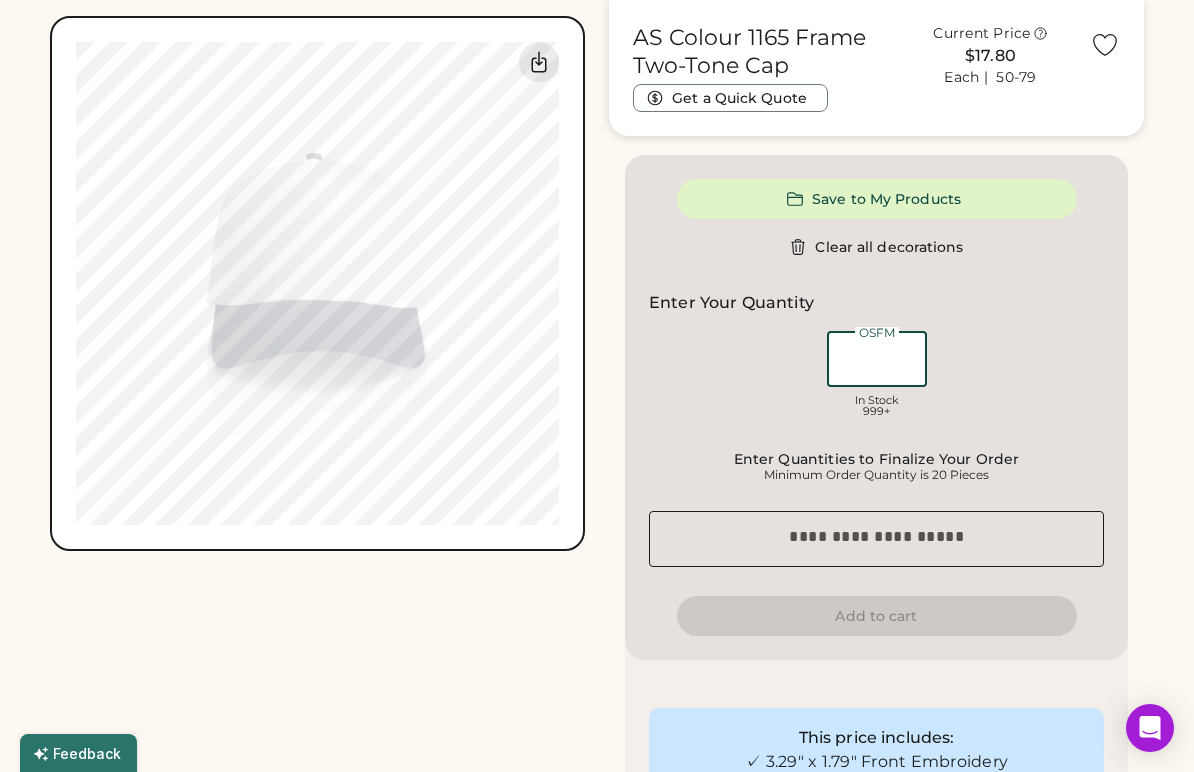 click at bounding box center (877, 359) 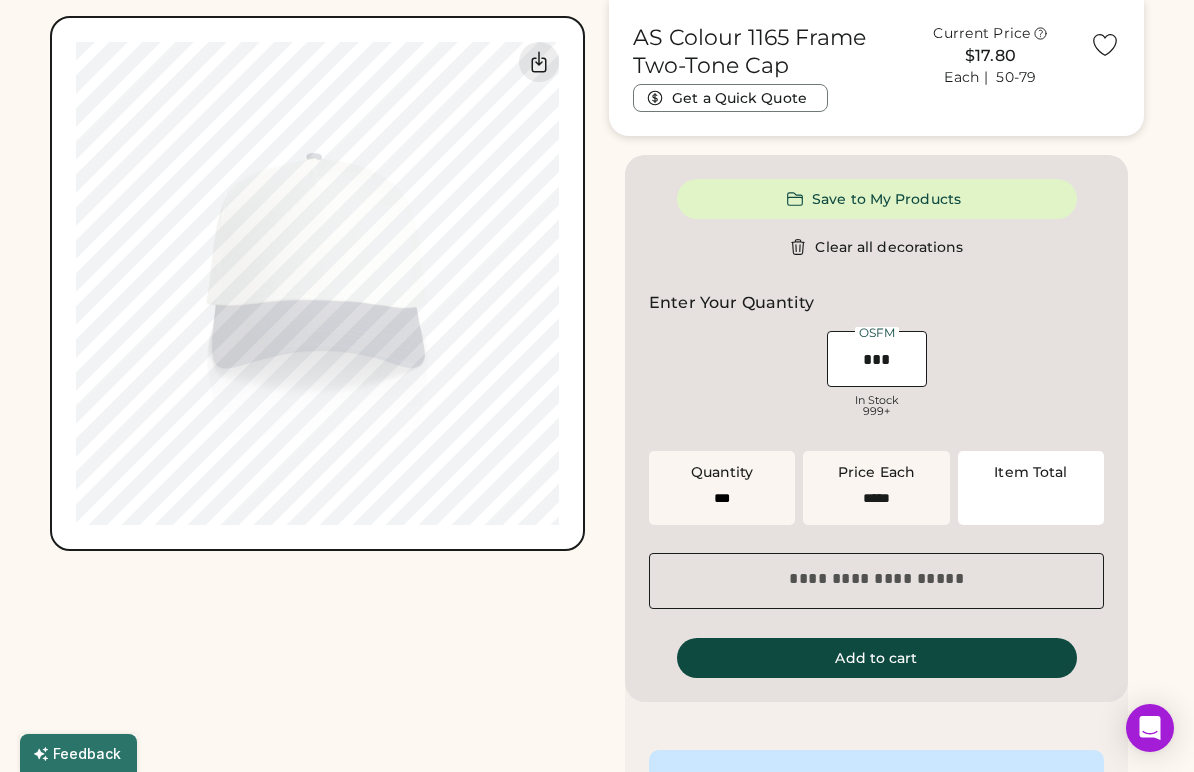 click on "OSFM In Stock
999+" at bounding box center (876, 377) 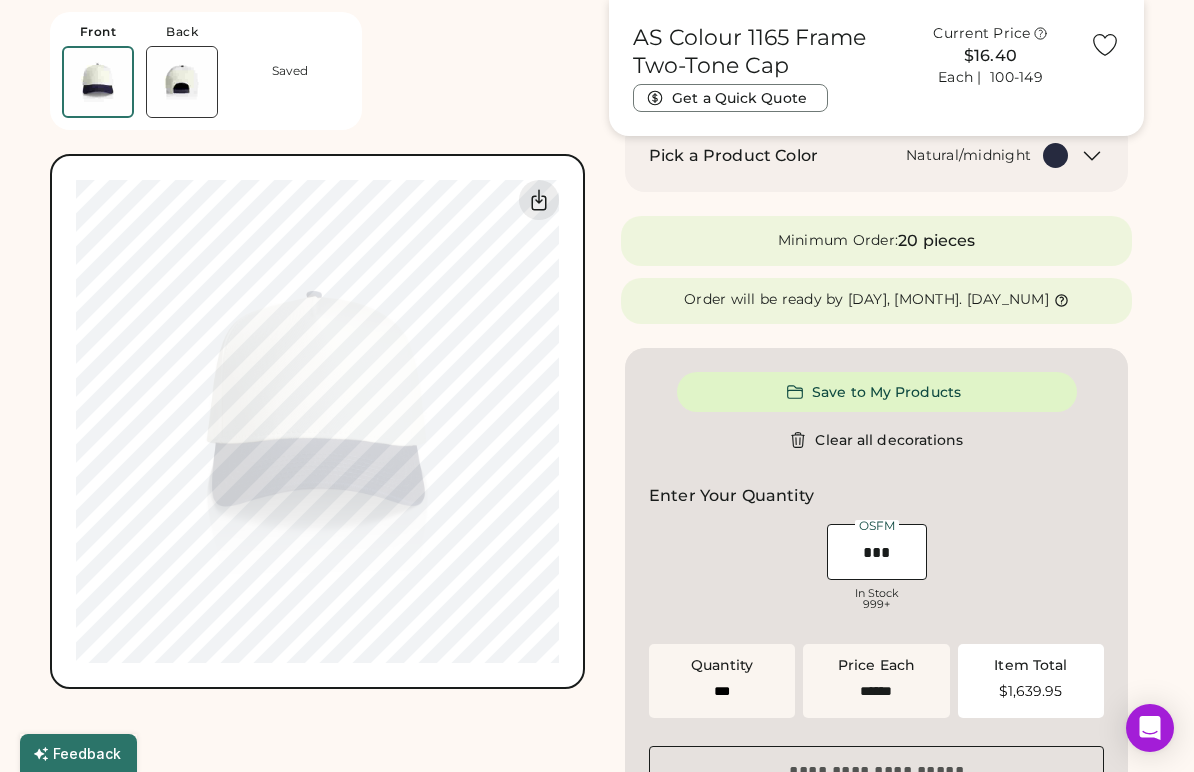 scroll, scrollTop: 885, scrollLeft: 0, axis: vertical 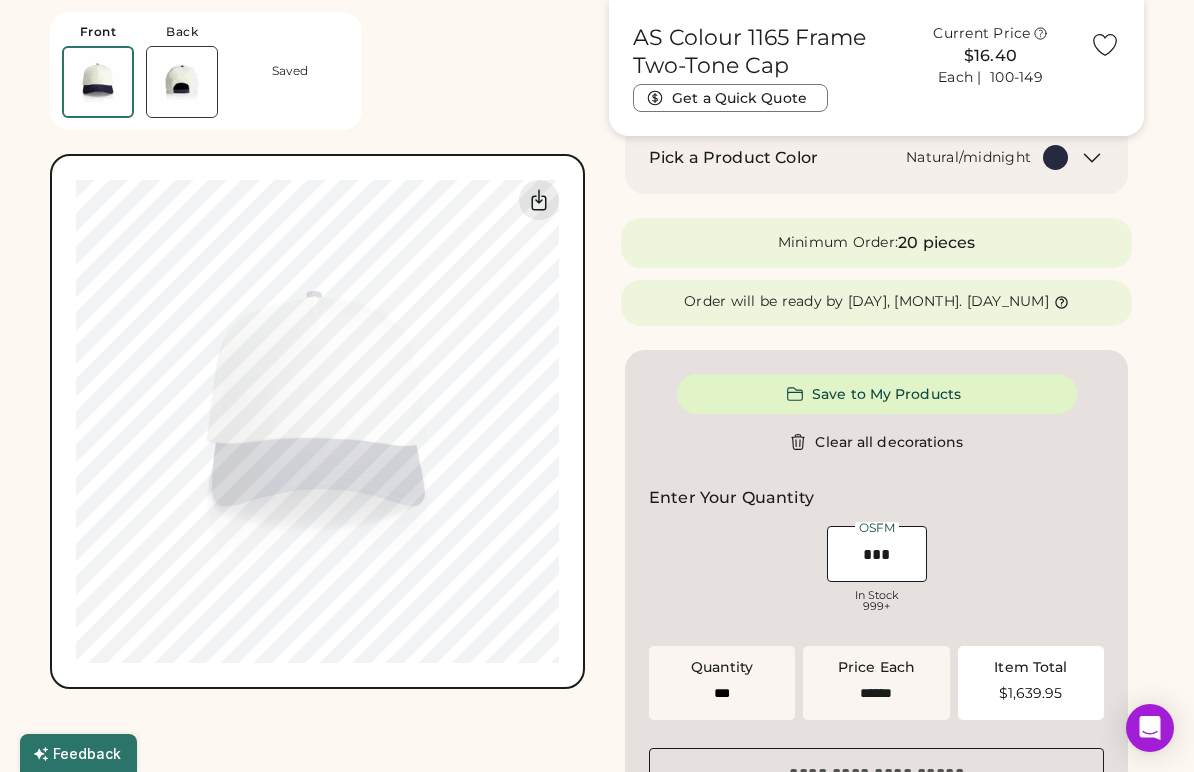 click at bounding box center [877, 554] 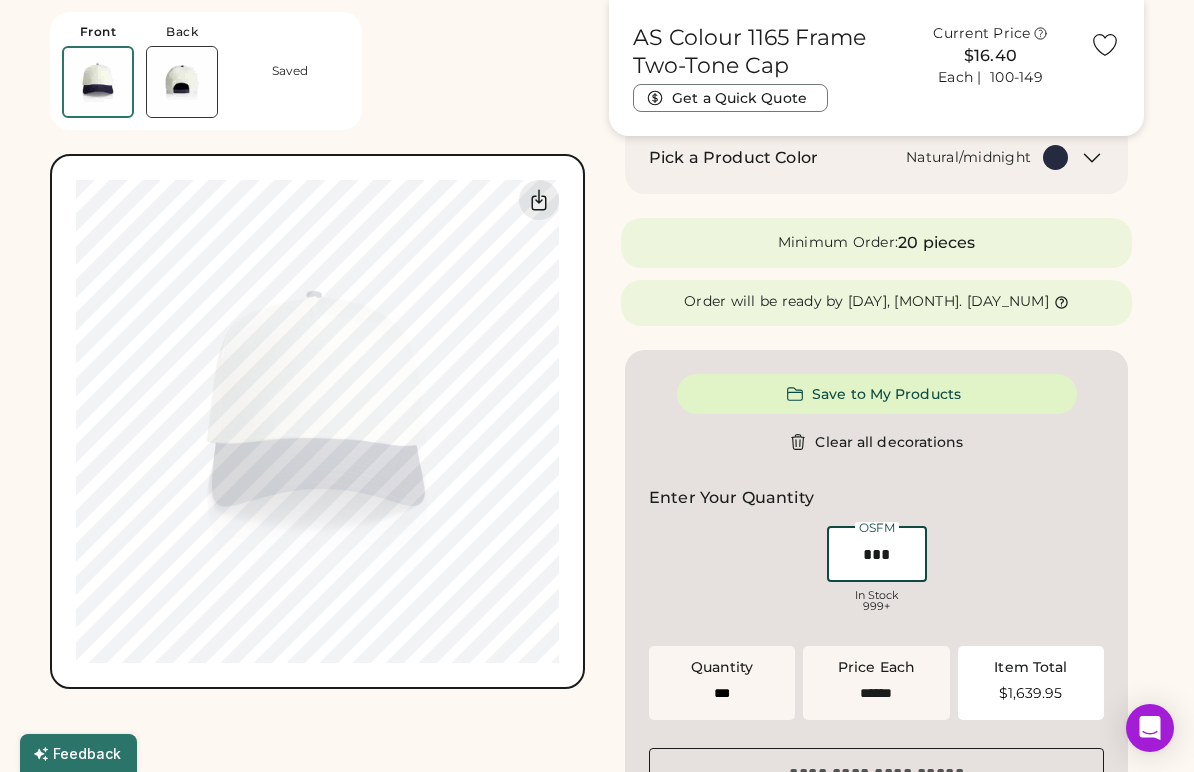 click at bounding box center (877, 554) 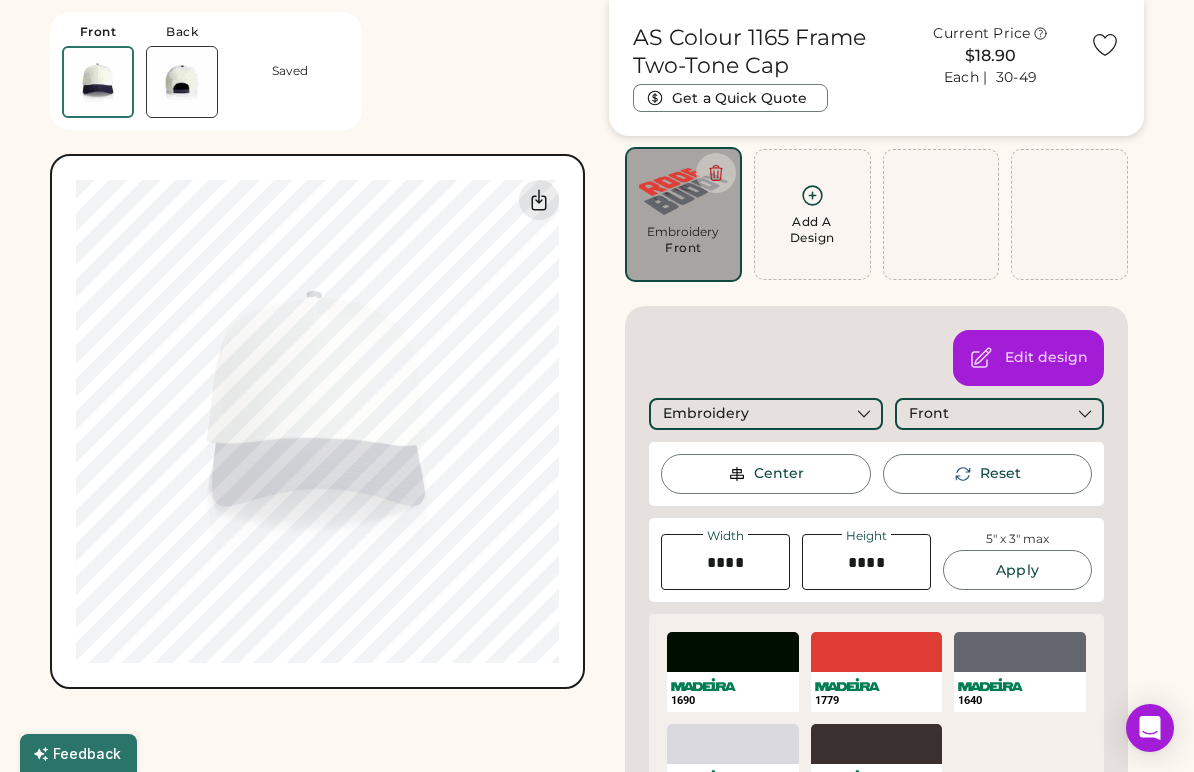 scroll, scrollTop: 101, scrollLeft: 0, axis: vertical 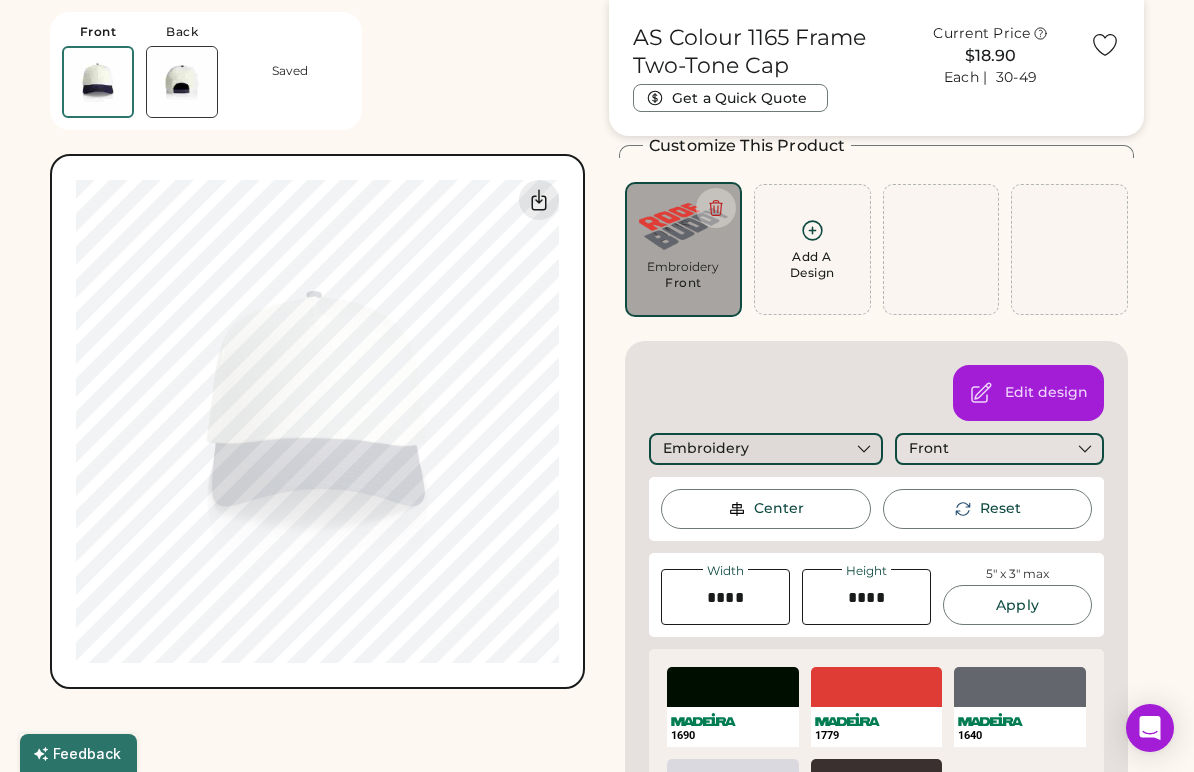 type on "**" 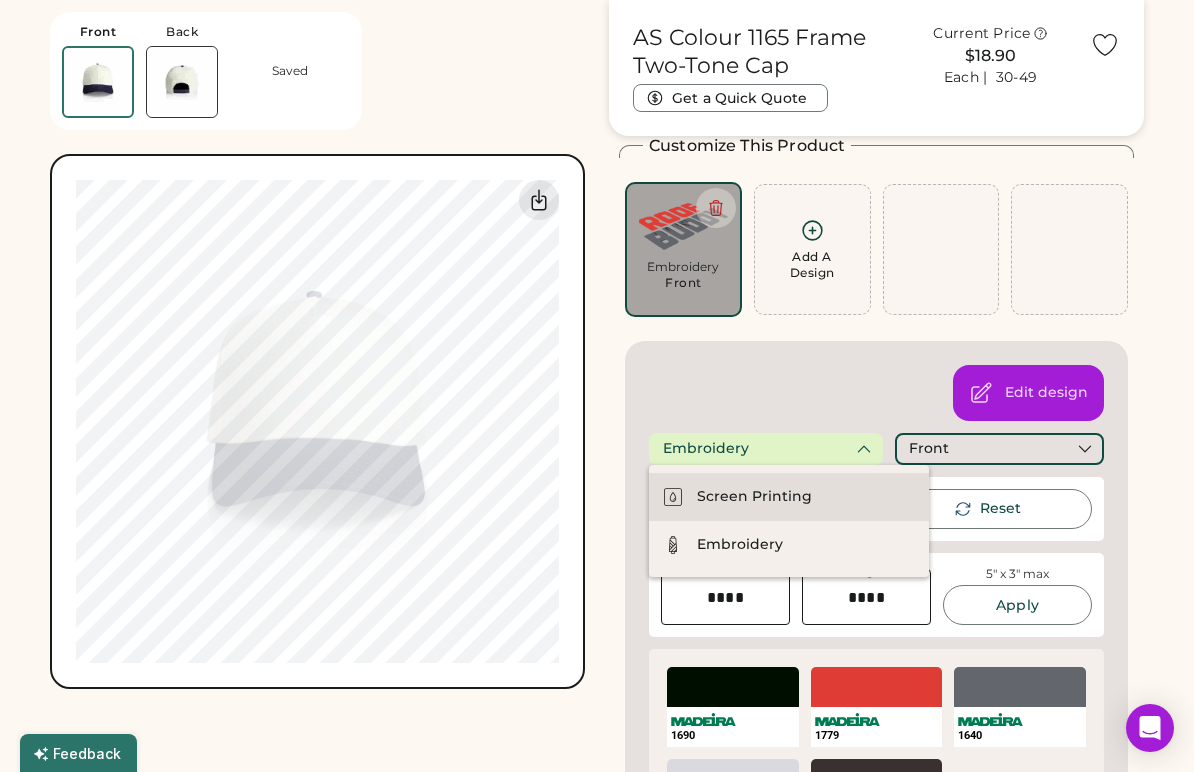click on "Screen Printing" at bounding box center (754, 497) 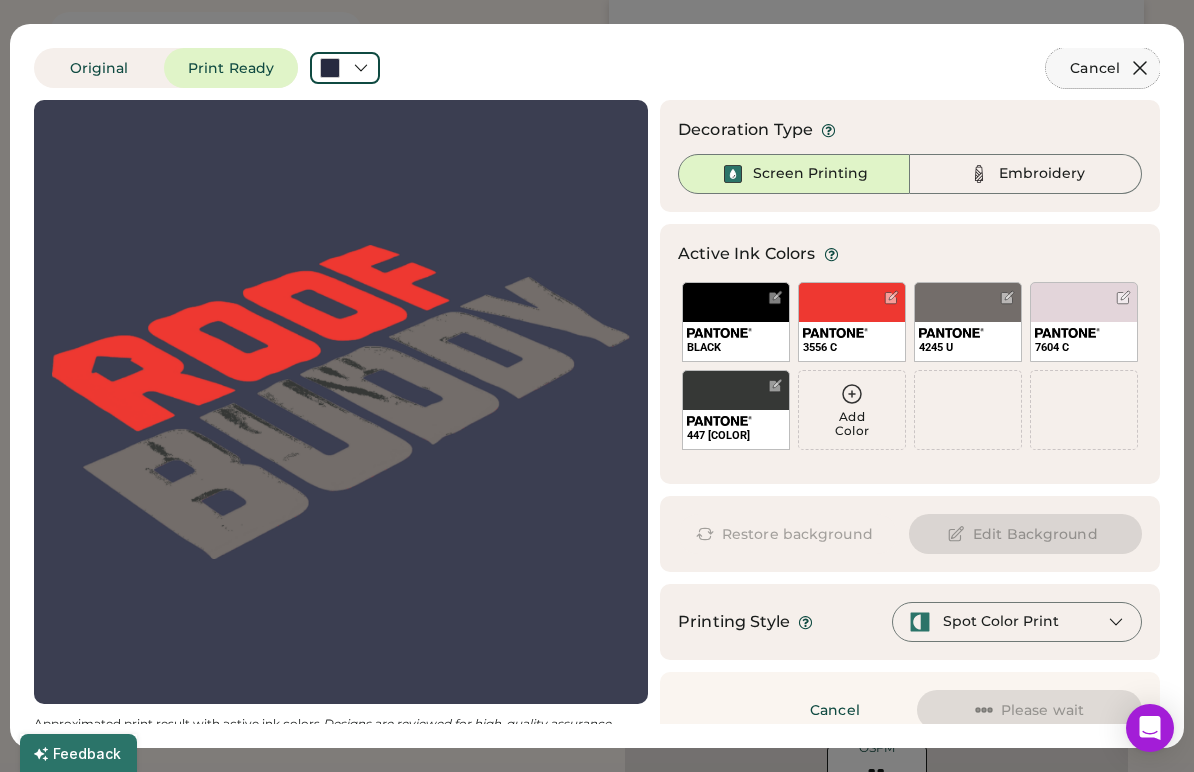 click at bounding box center [1140, 68] 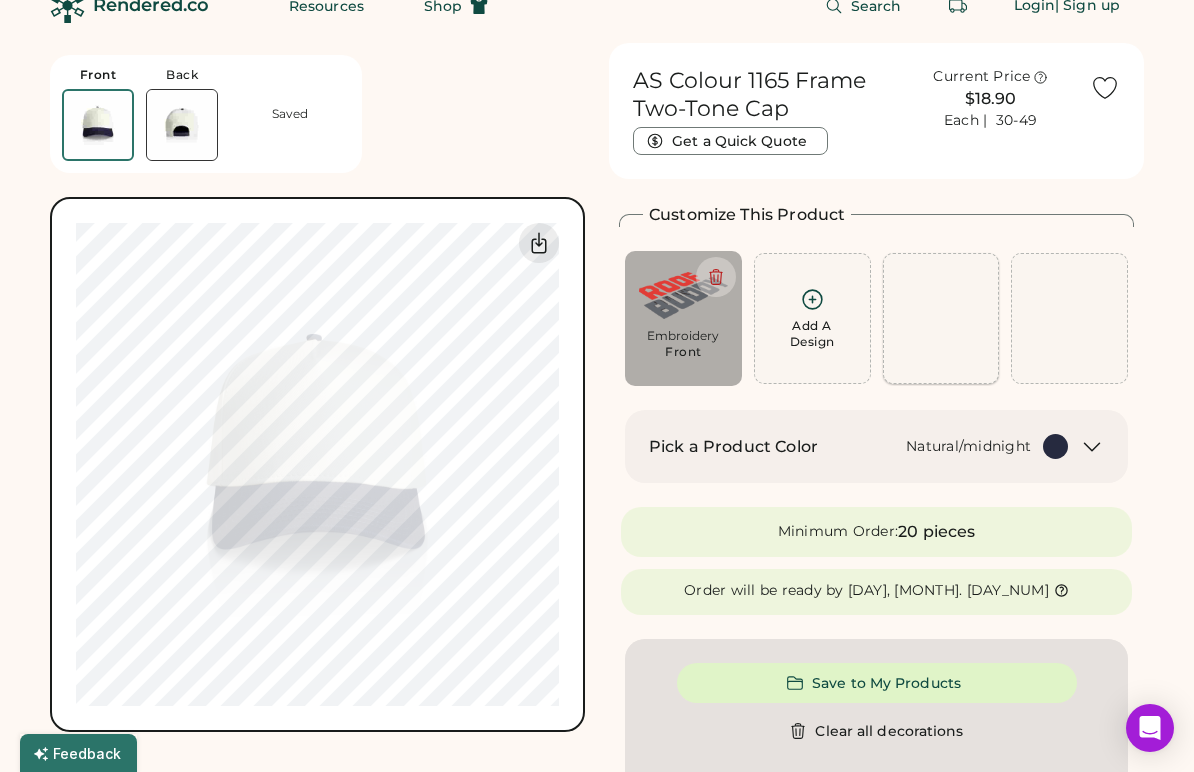 scroll, scrollTop: 0, scrollLeft: 0, axis: both 